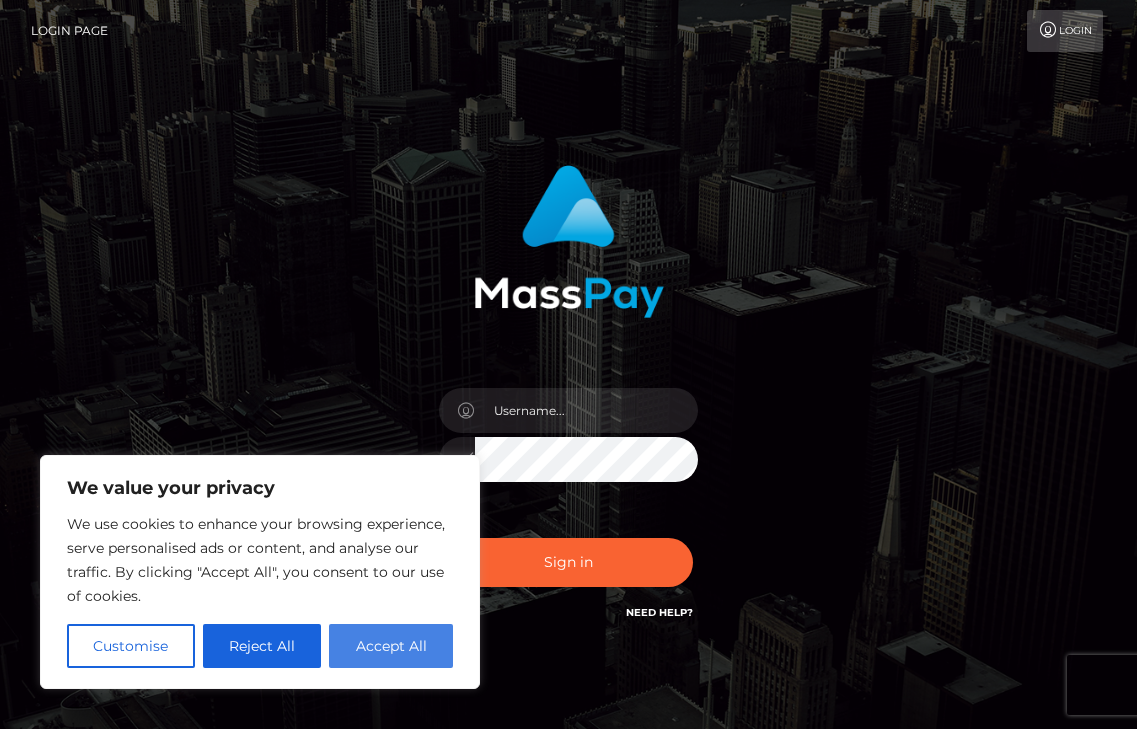 scroll, scrollTop: 0, scrollLeft: 0, axis: both 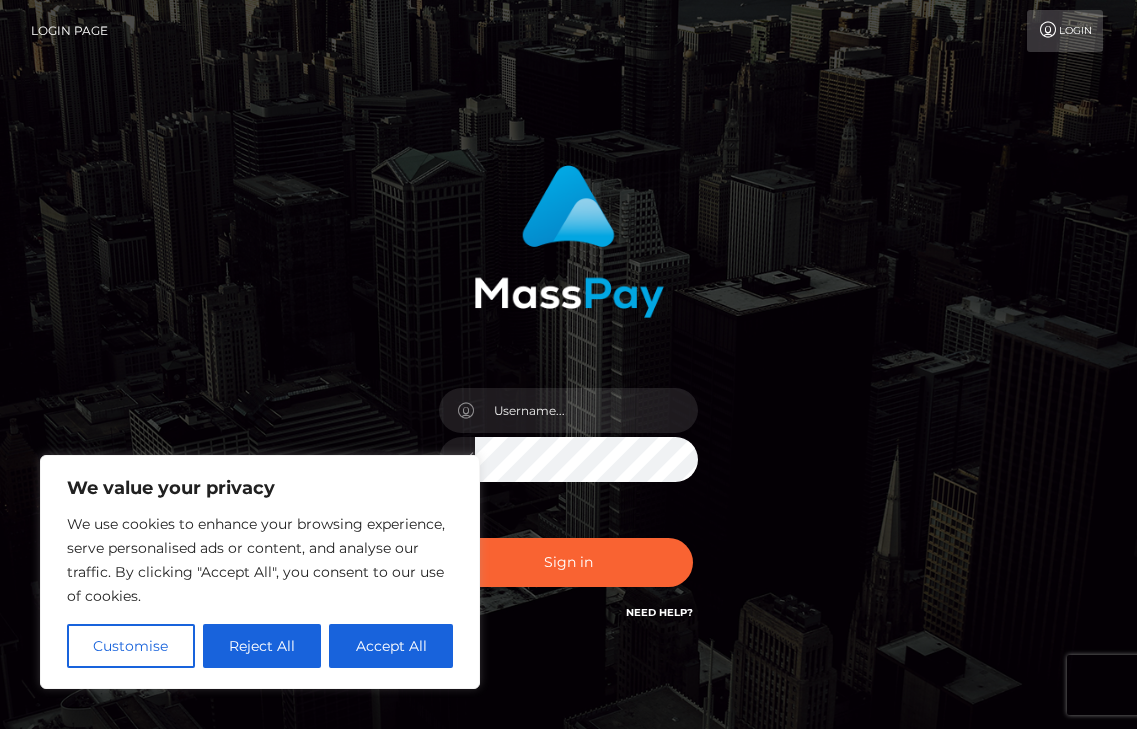 click on "Accept All" at bounding box center (391, 646) 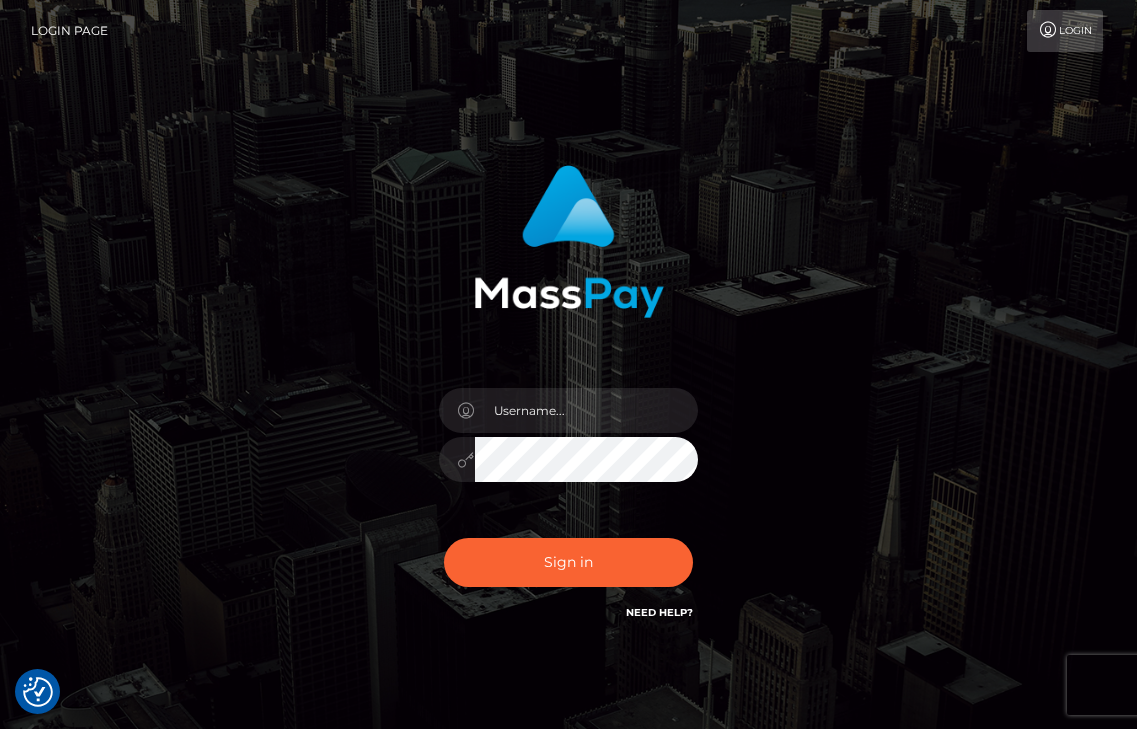 checkbox on "true" 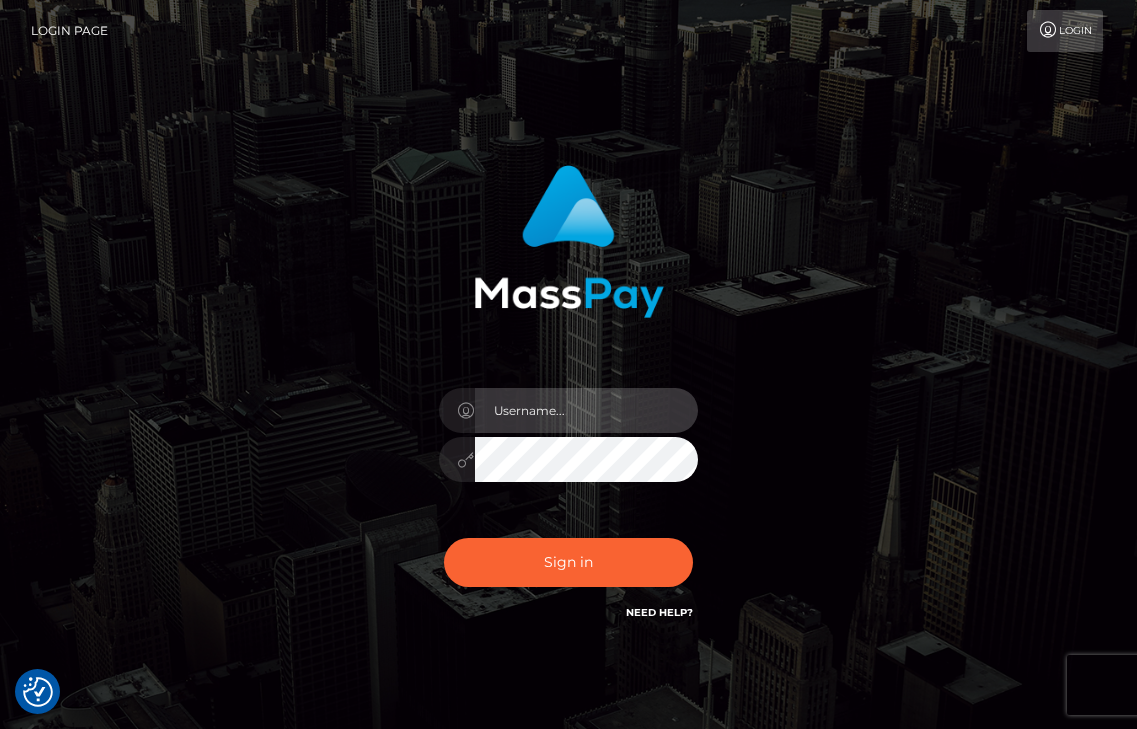 click at bounding box center (587, 410) 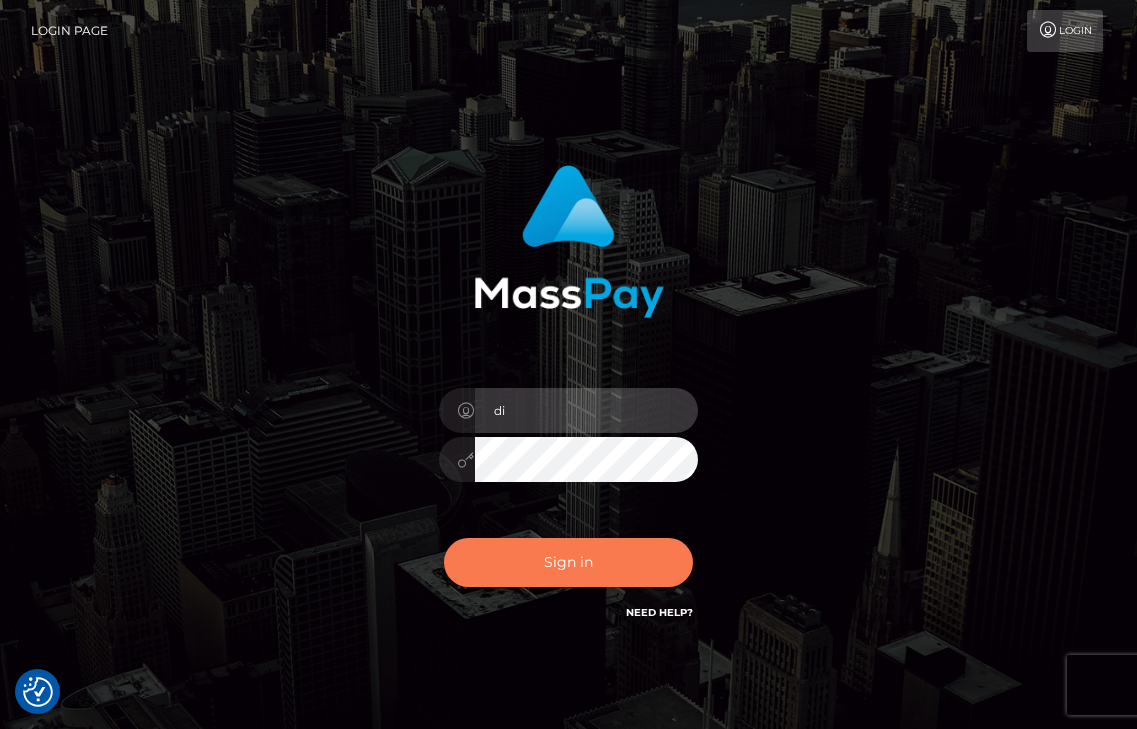 type on "[EMAIL]" 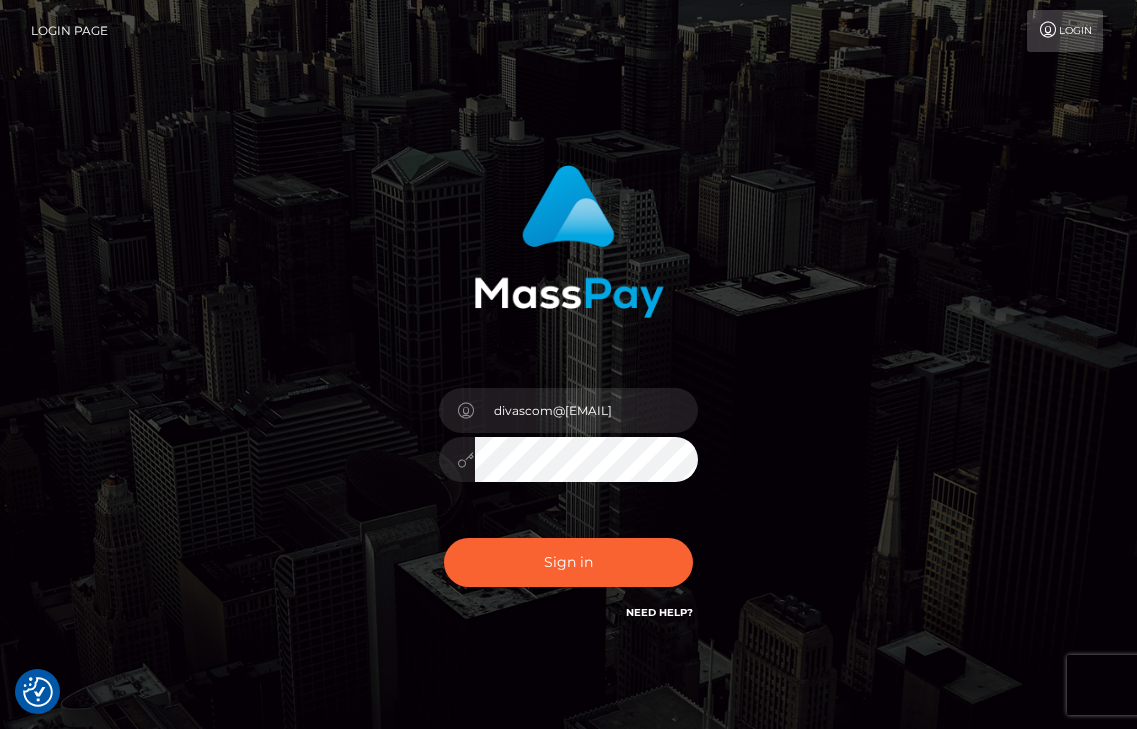 click on "Sign in" at bounding box center (569, 562) 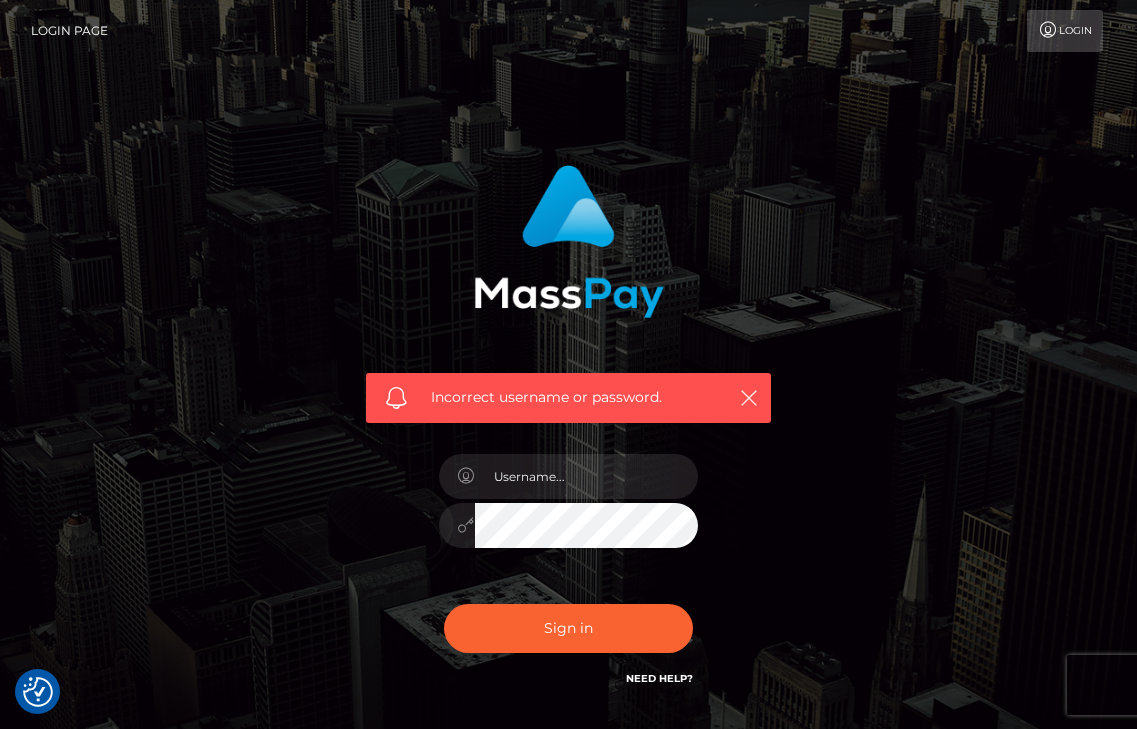 scroll, scrollTop: 0, scrollLeft: 0, axis: both 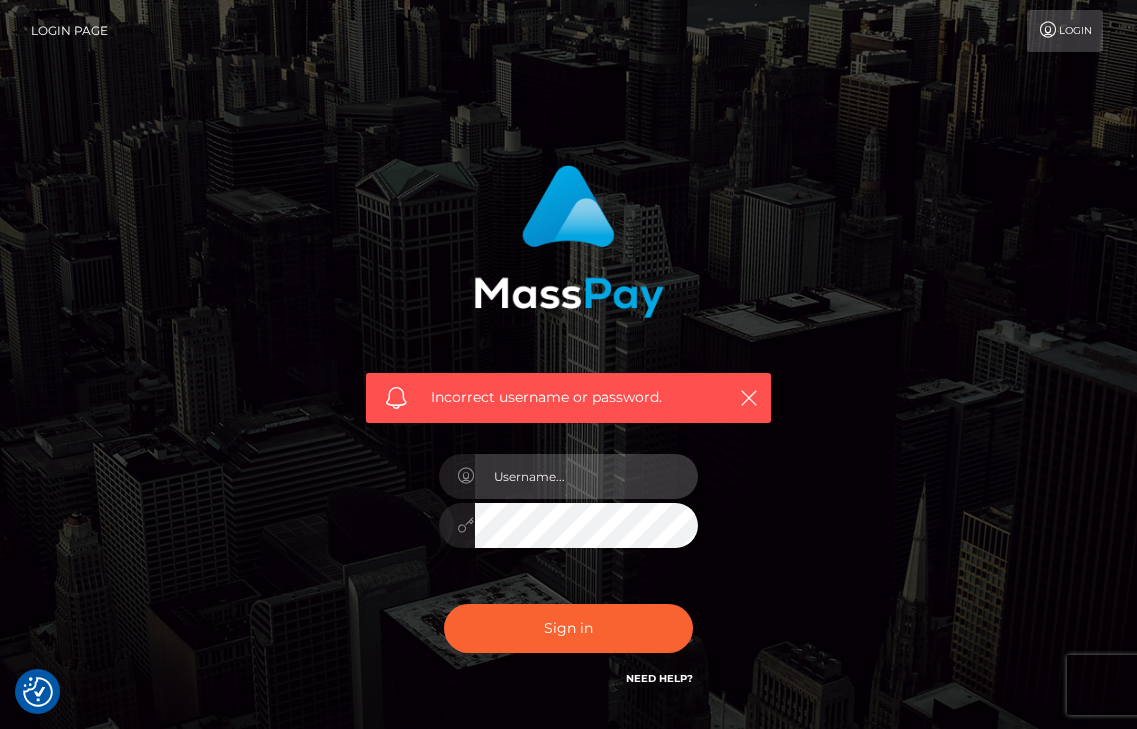 click at bounding box center [587, 476] 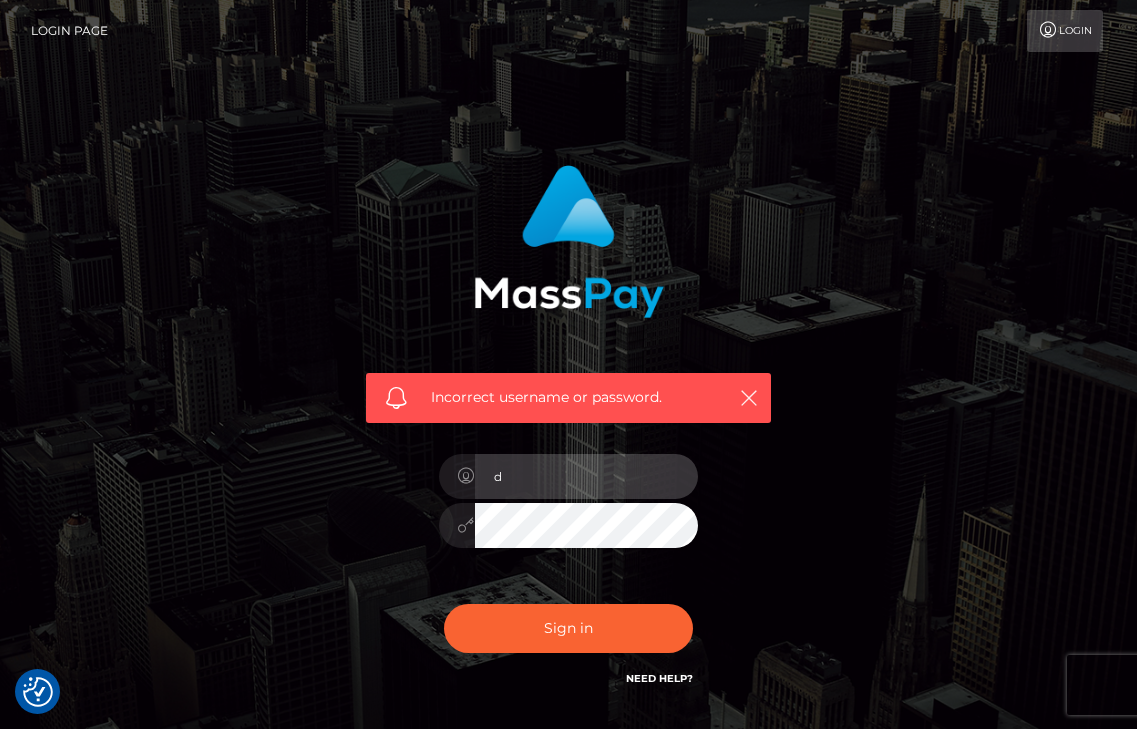 type on "[EMAIL]" 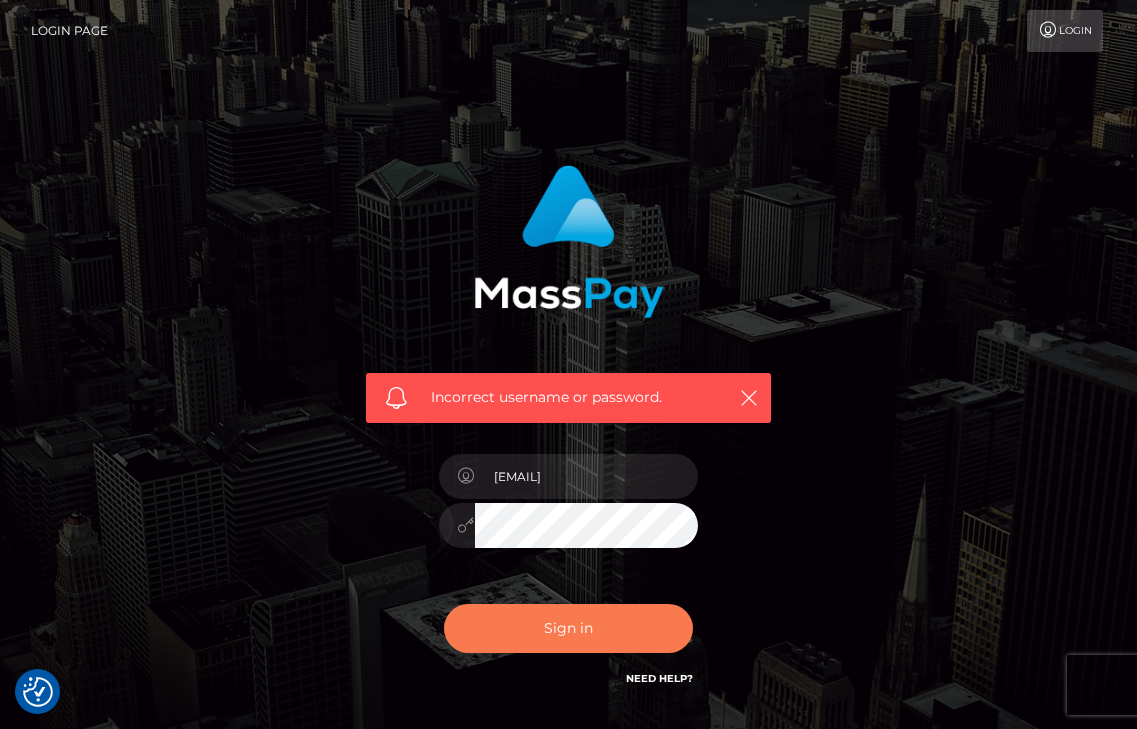 click on "Sign in" at bounding box center (569, 628) 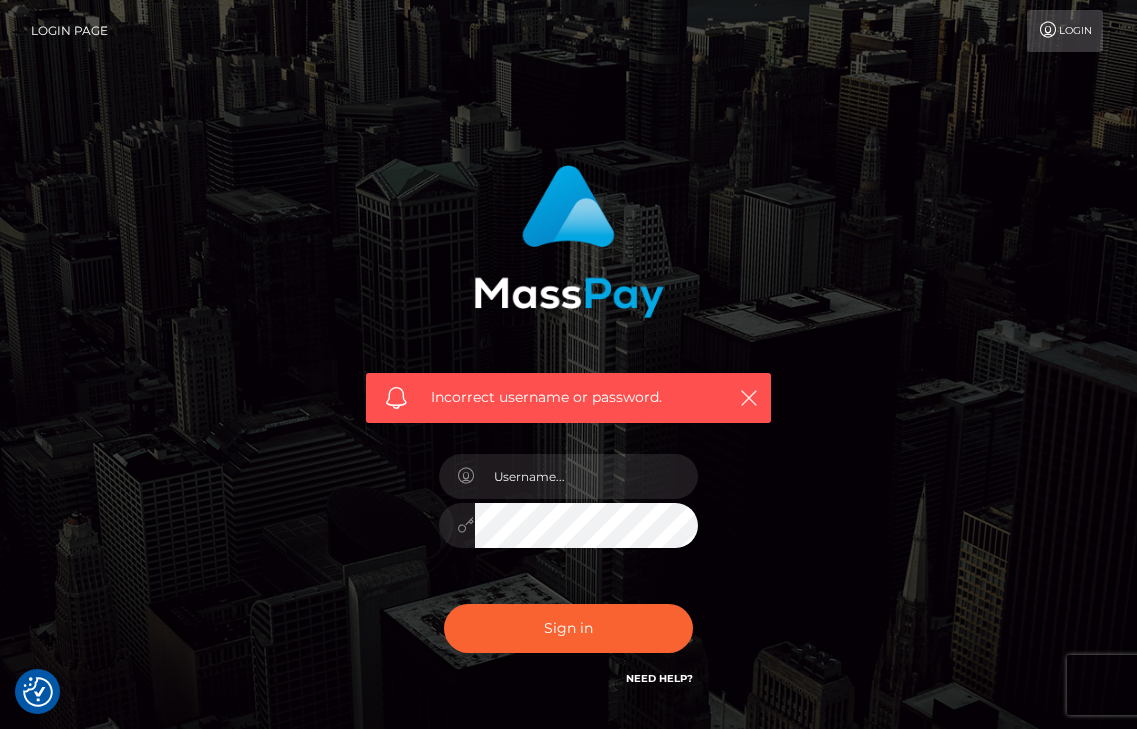 scroll, scrollTop: 0, scrollLeft: 0, axis: both 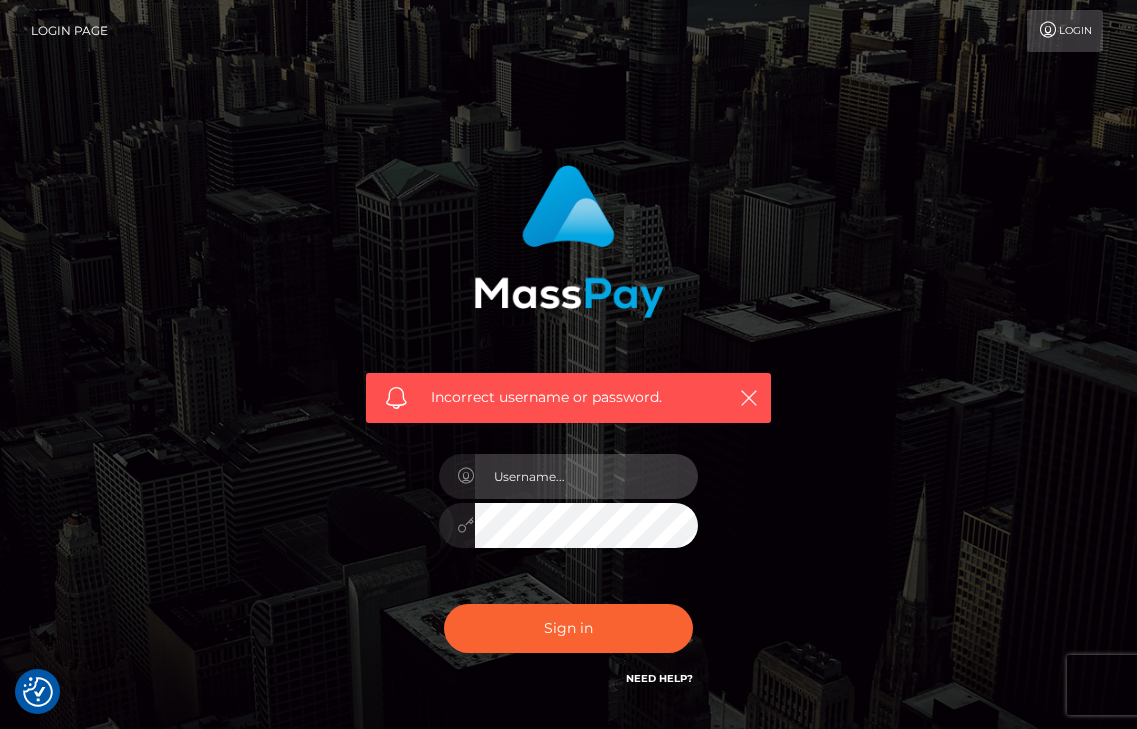 click at bounding box center [587, 476] 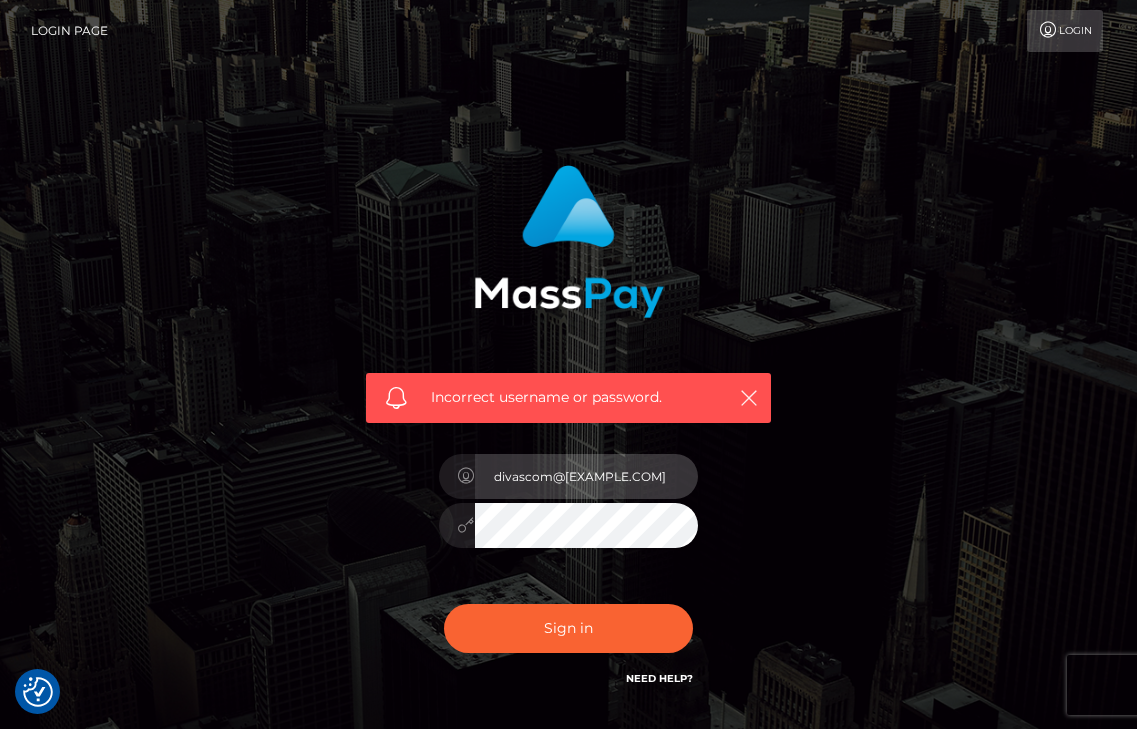 click on "[EMAIL]" at bounding box center (587, 476) 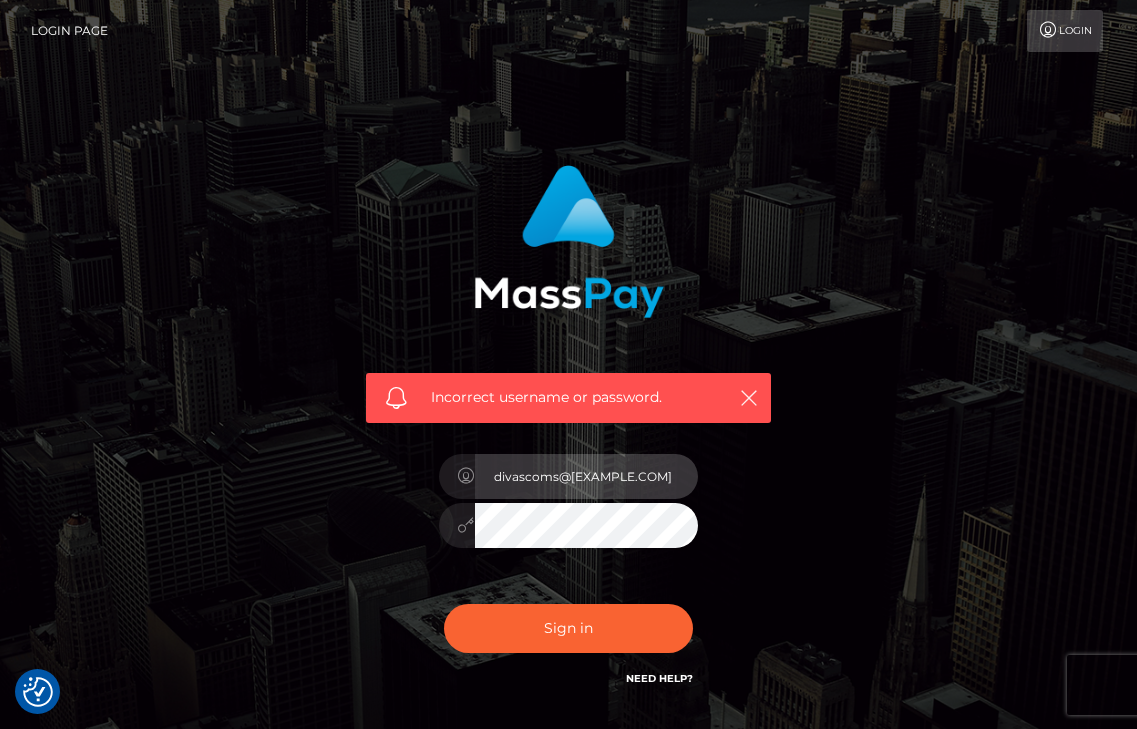 type on "divascoms@gmail.com" 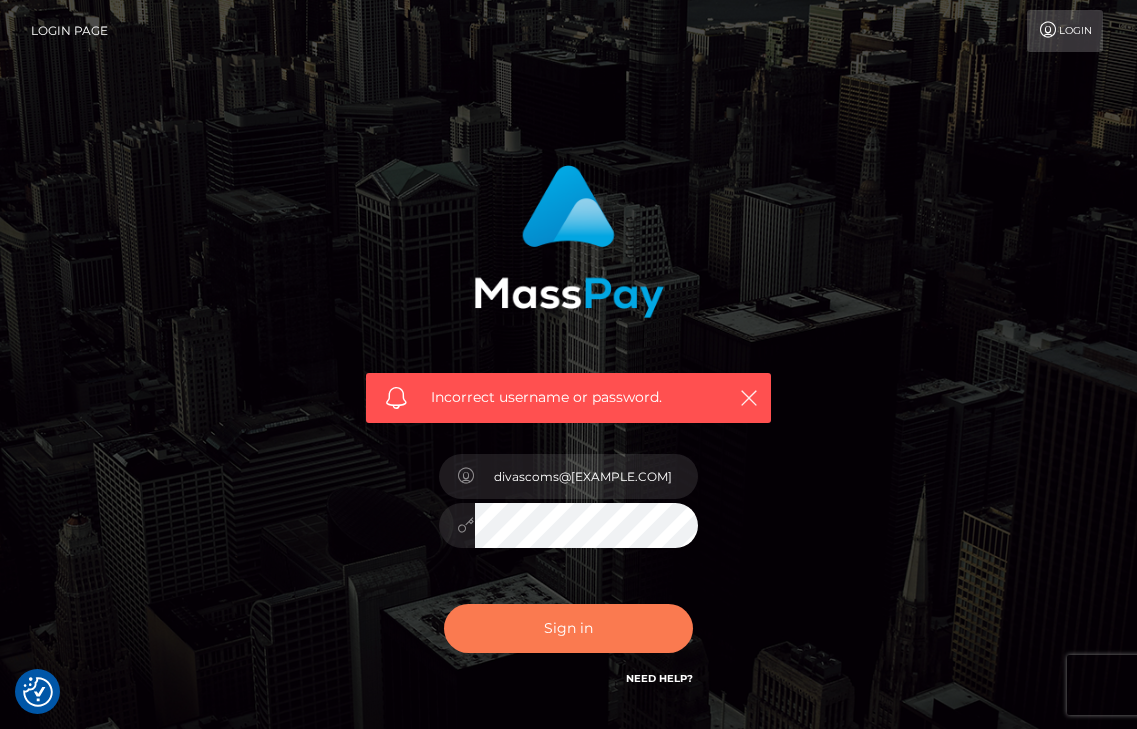 click on "Sign in" at bounding box center (569, 628) 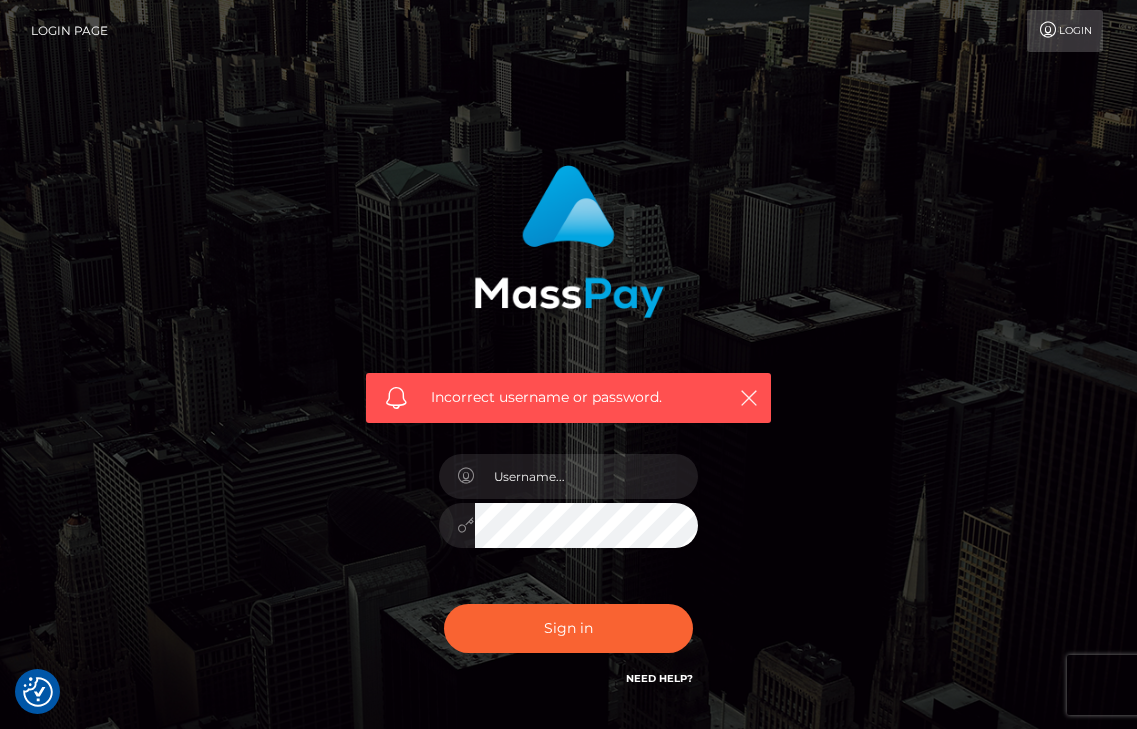 scroll, scrollTop: 0, scrollLeft: 0, axis: both 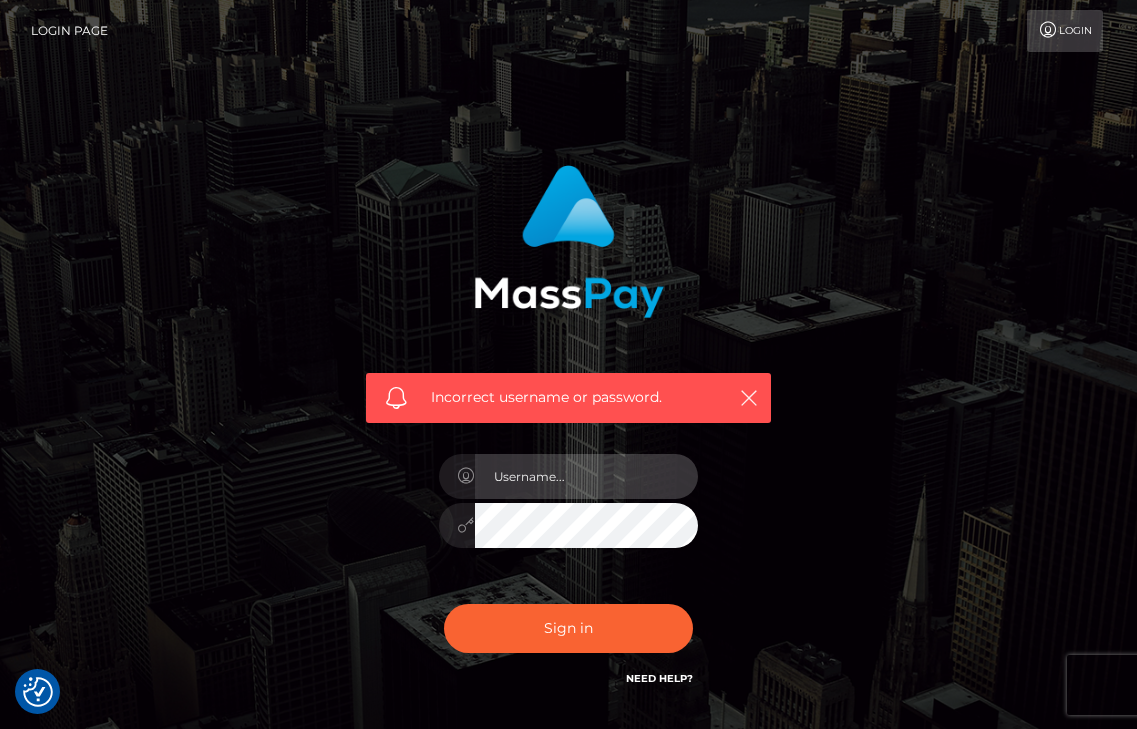 click at bounding box center [587, 476] 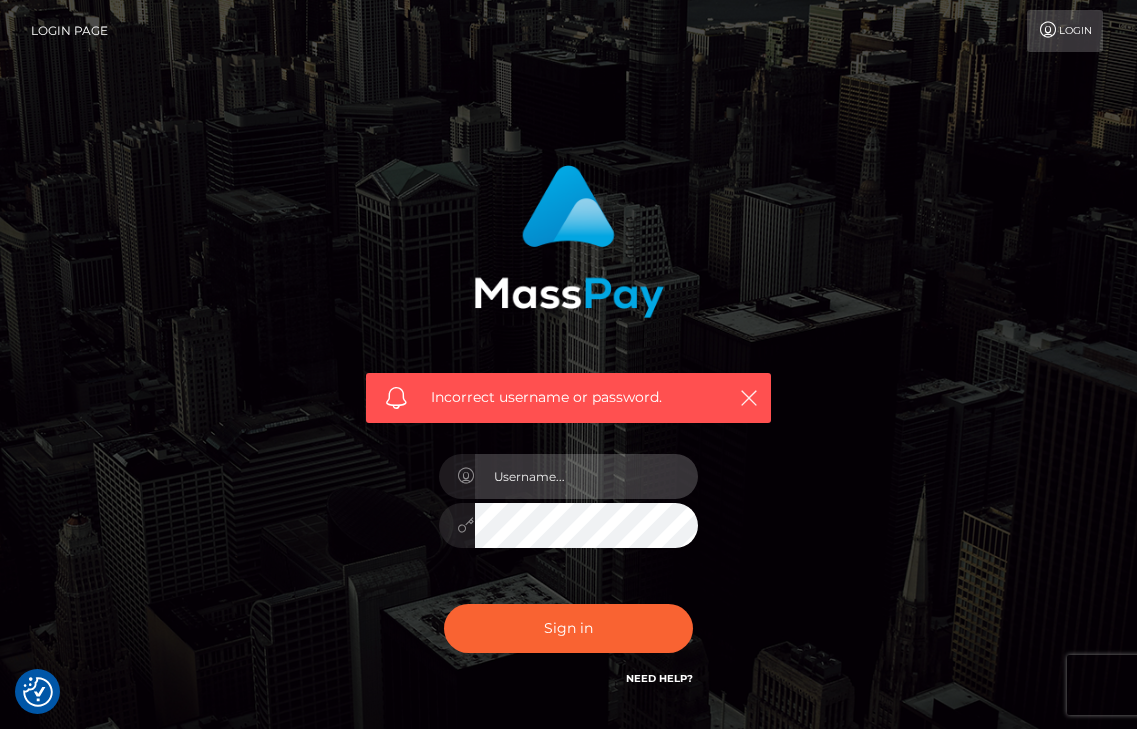 click at bounding box center [587, 476] 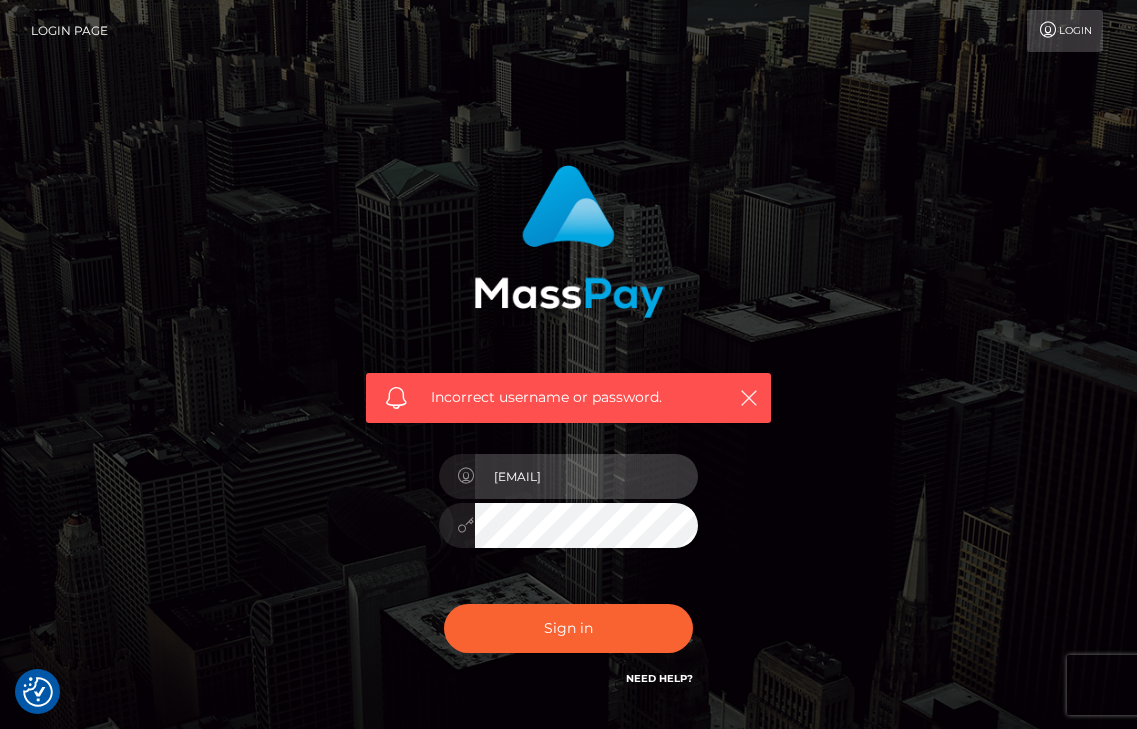 type on "divascoms@gmail.com" 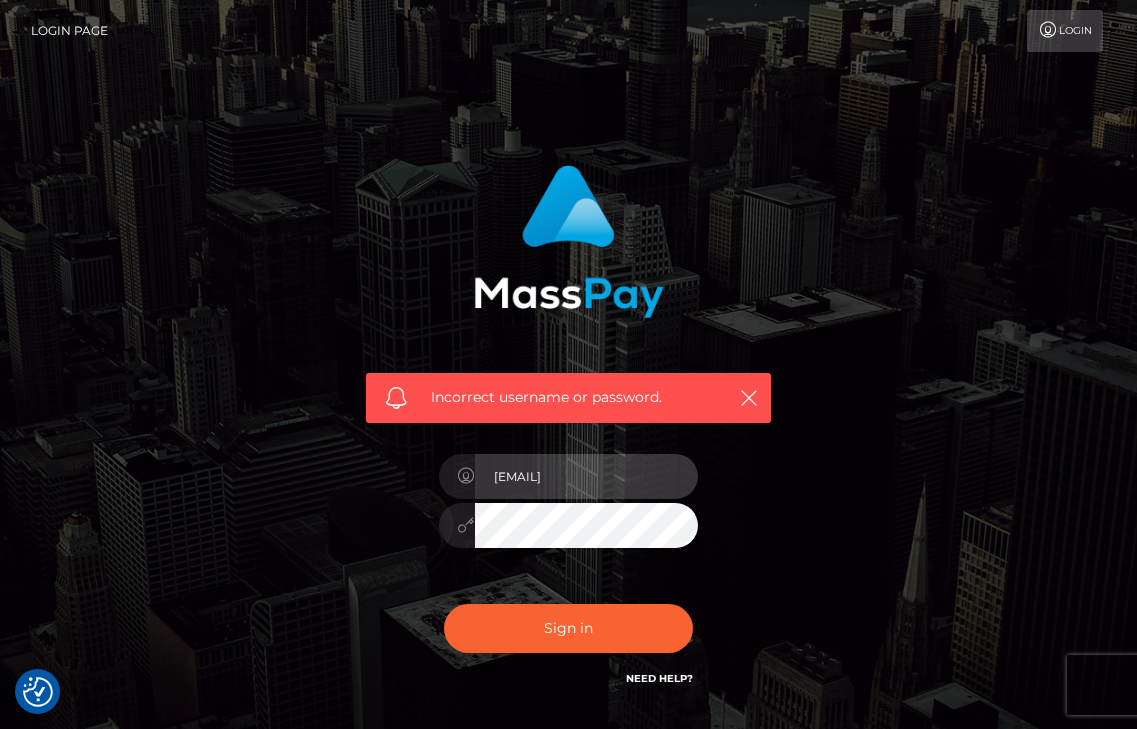 click on "divascoms@gmail.com" at bounding box center (587, 476) 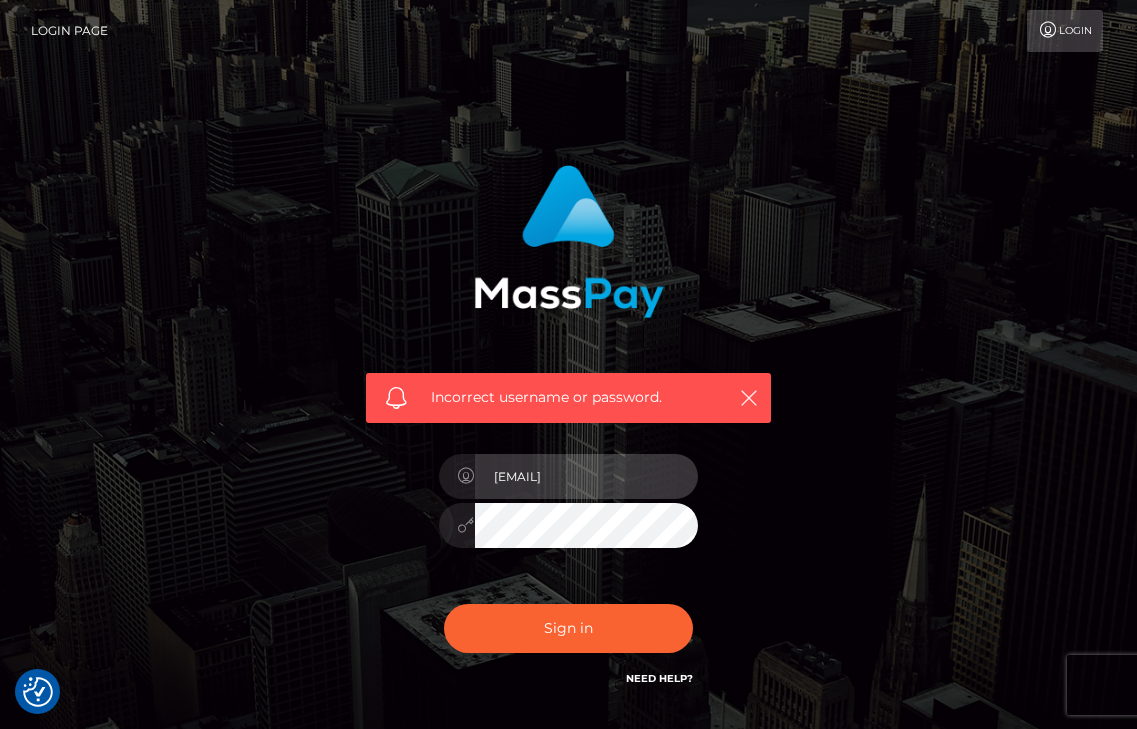 click on "[EMAIL]" at bounding box center [587, 476] 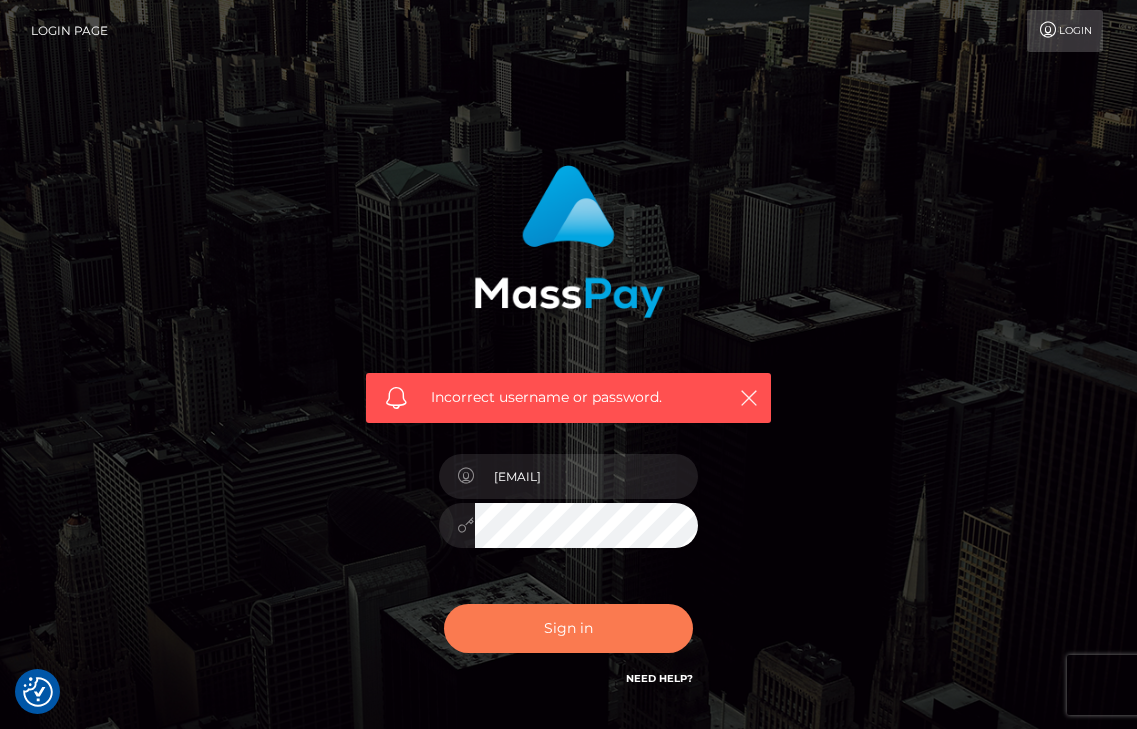 click on "Sign in" at bounding box center [569, 628] 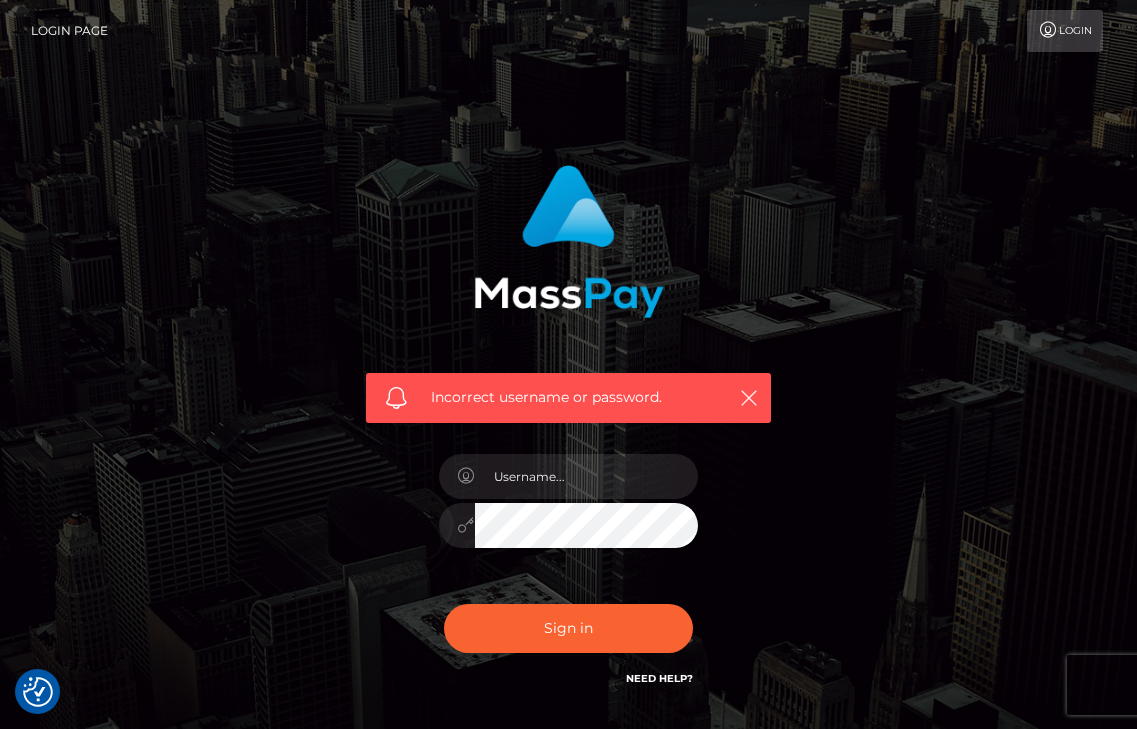scroll, scrollTop: 0, scrollLeft: 0, axis: both 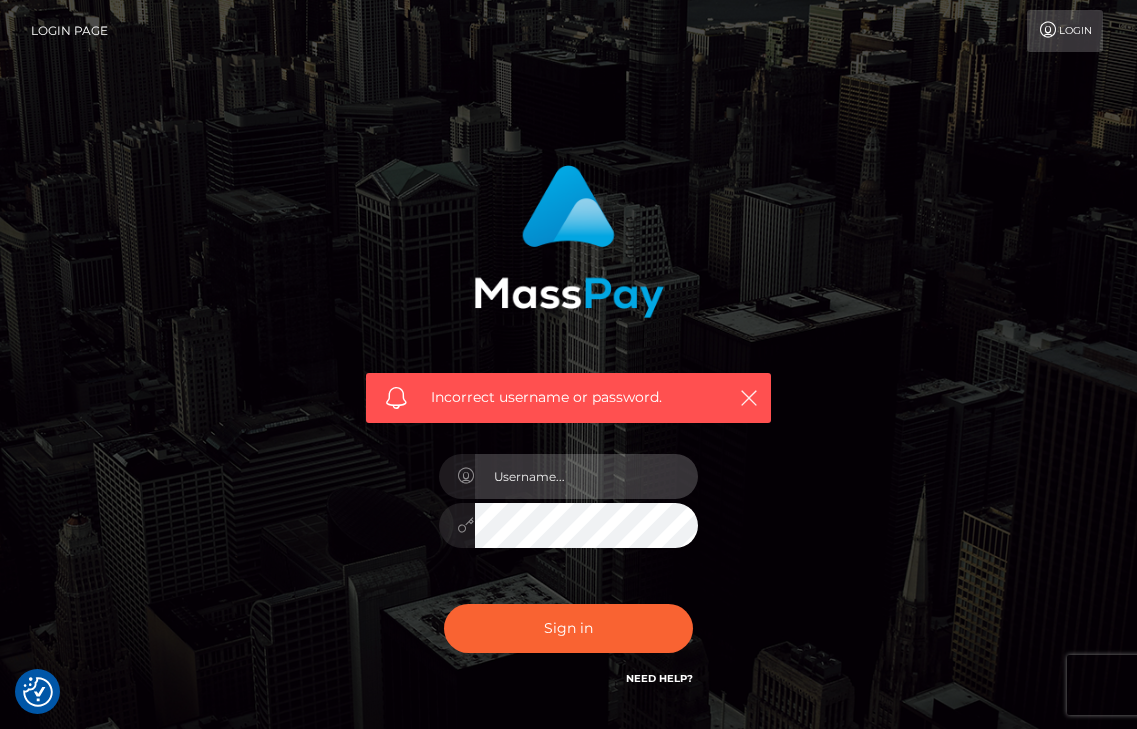 click at bounding box center (587, 476) 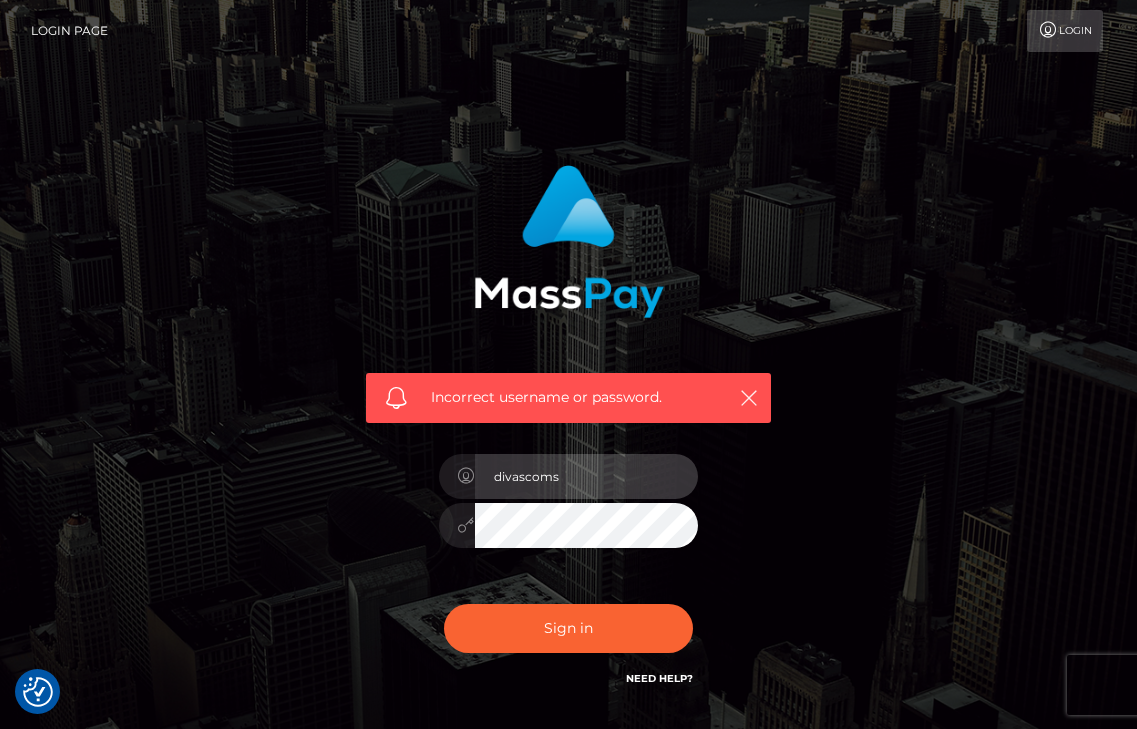 type on "[EMAIL]" 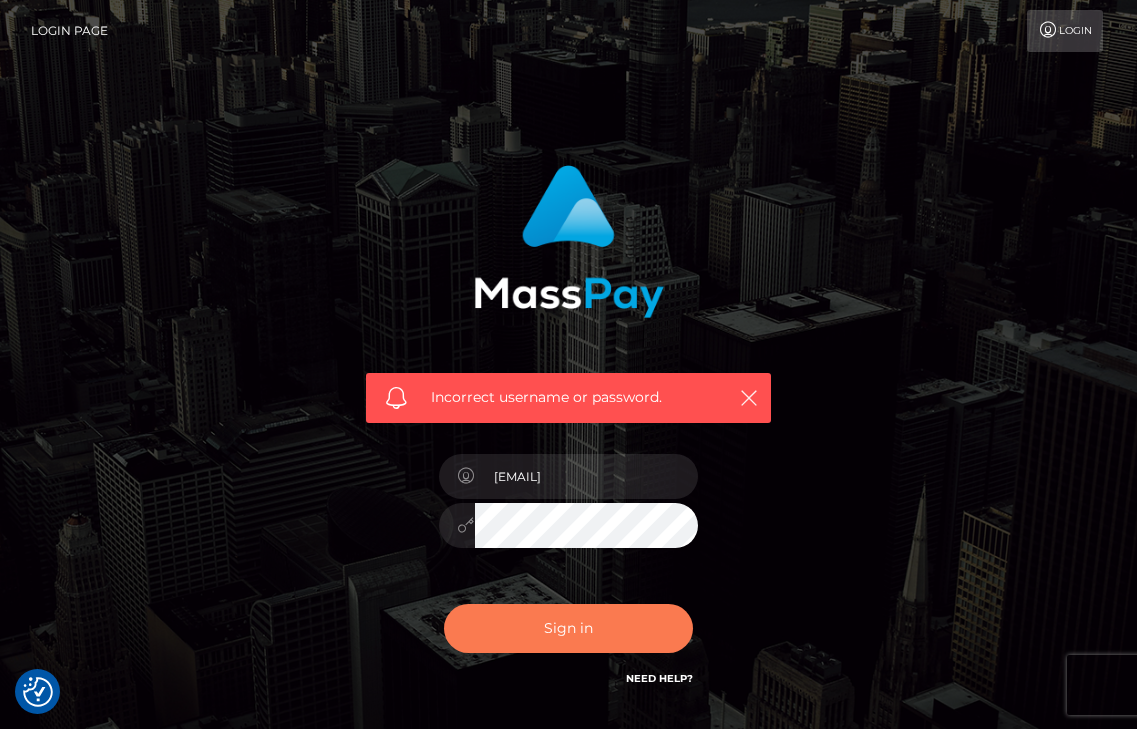 click on "Sign in" at bounding box center [569, 628] 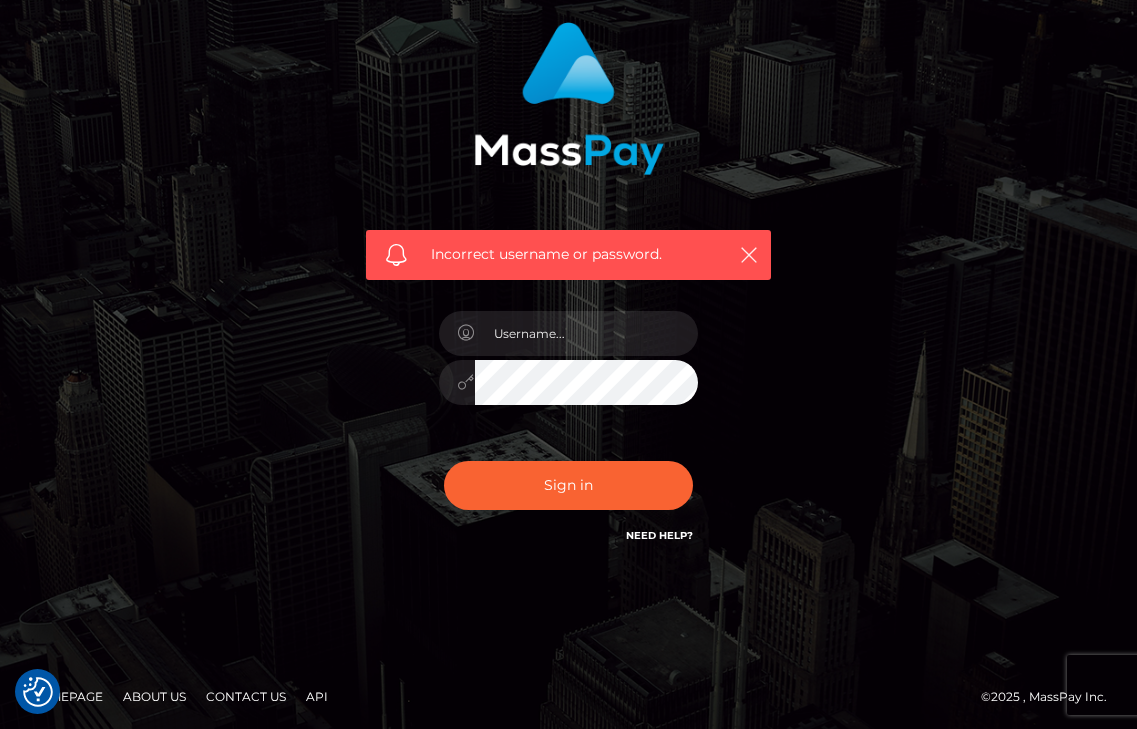 scroll, scrollTop: 146, scrollLeft: 0, axis: vertical 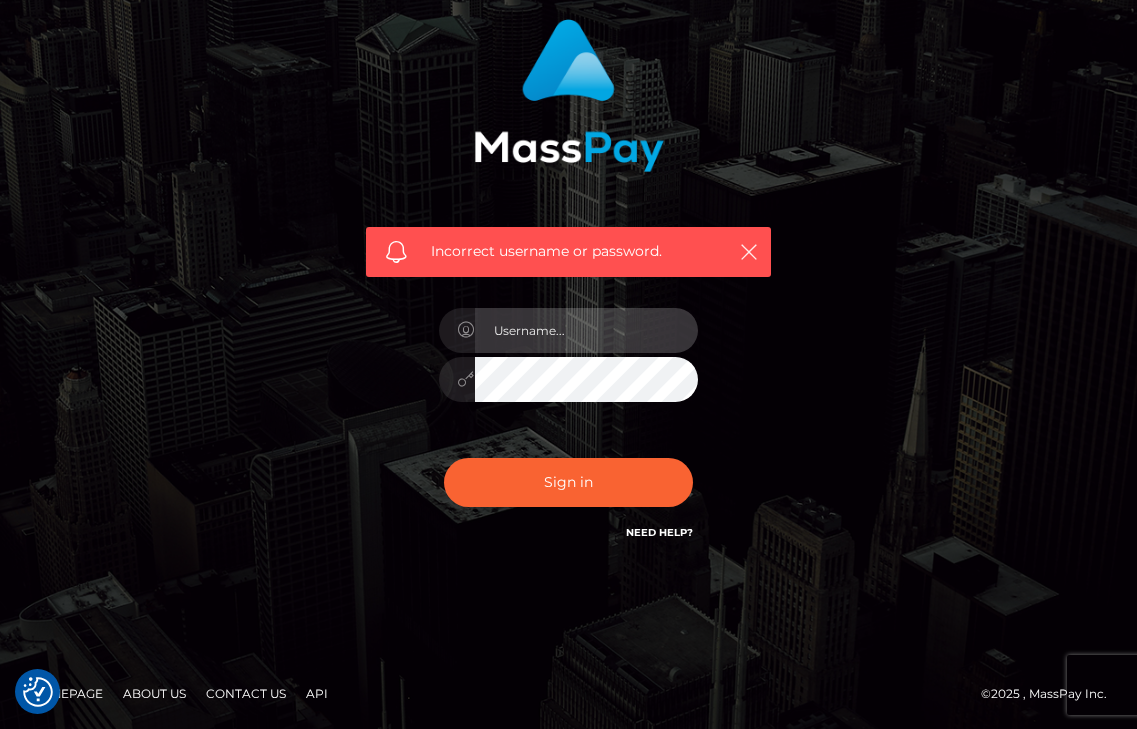 click at bounding box center [587, 330] 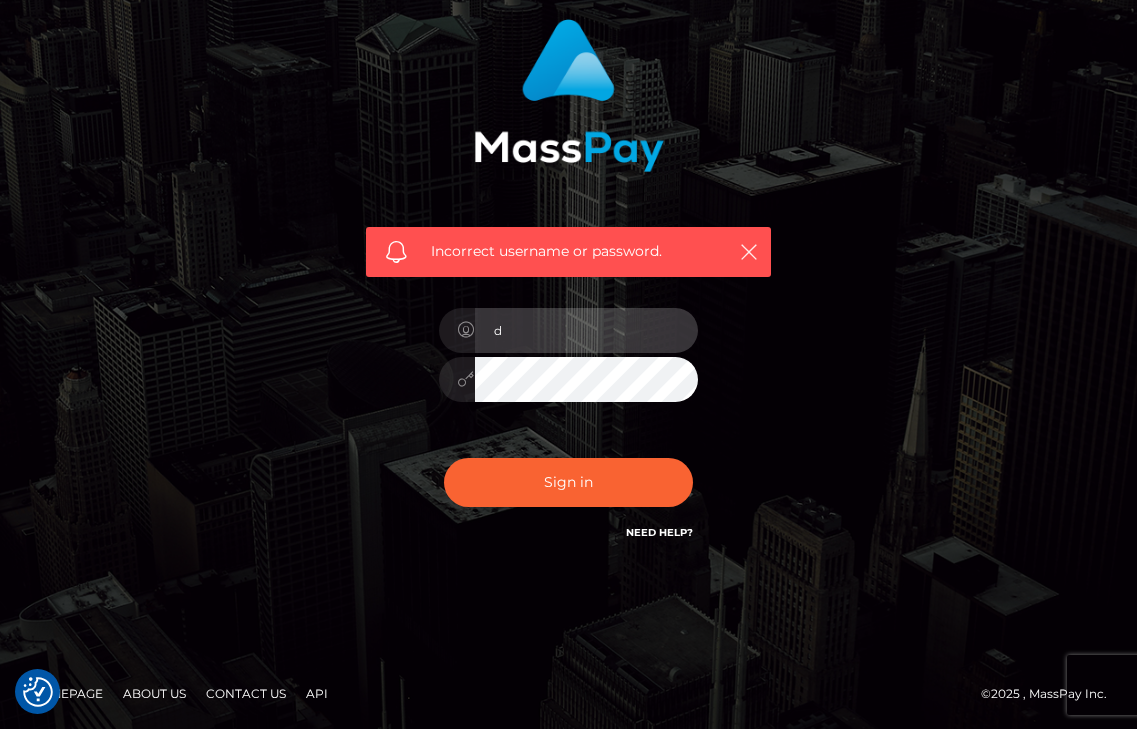 type on "[EMAIL]" 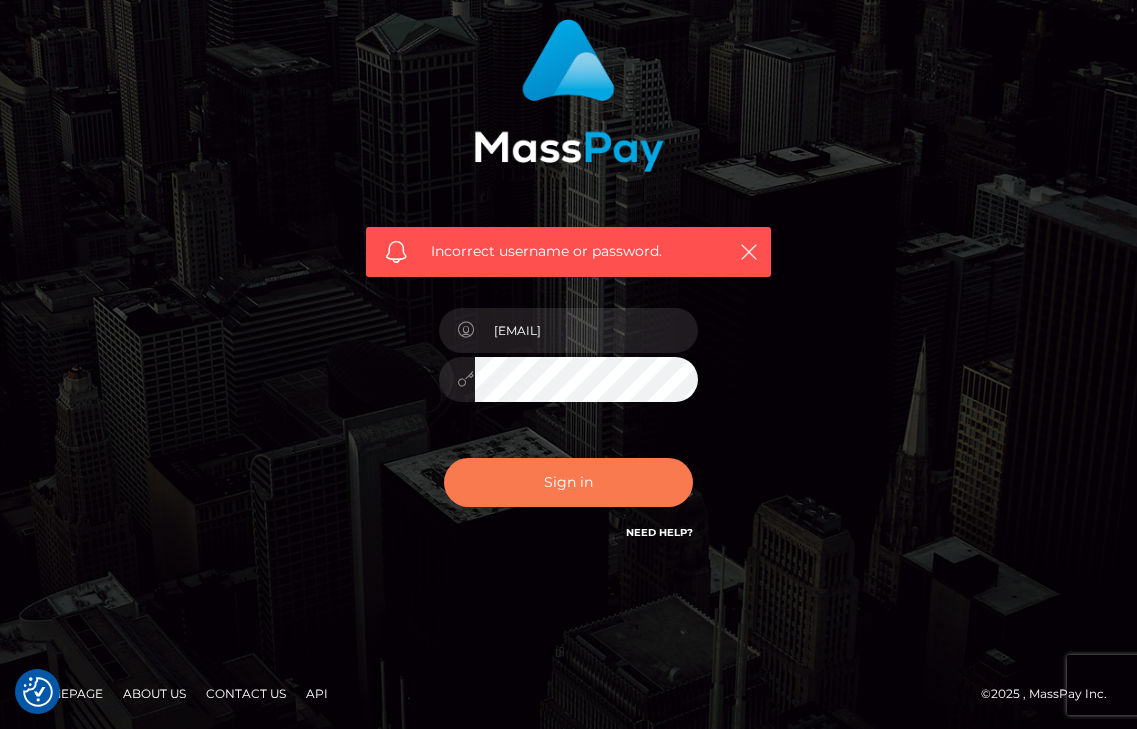 click on "Sign in" at bounding box center (569, 482) 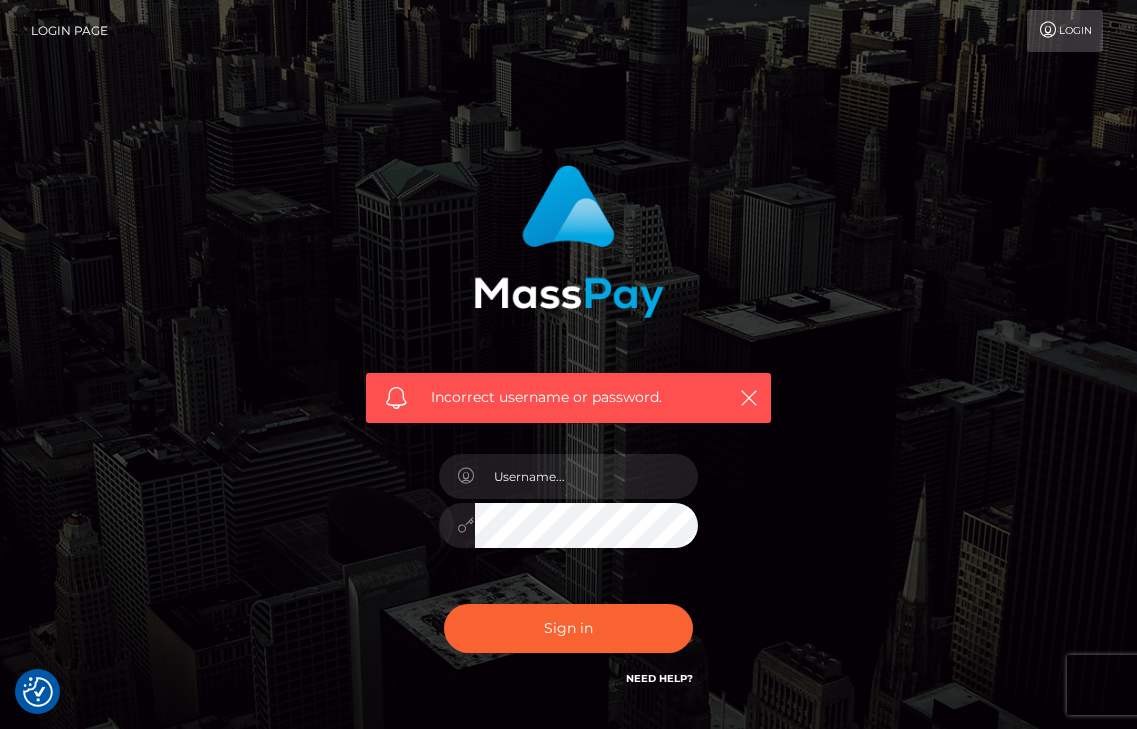 scroll, scrollTop: 0, scrollLeft: 0, axis: both 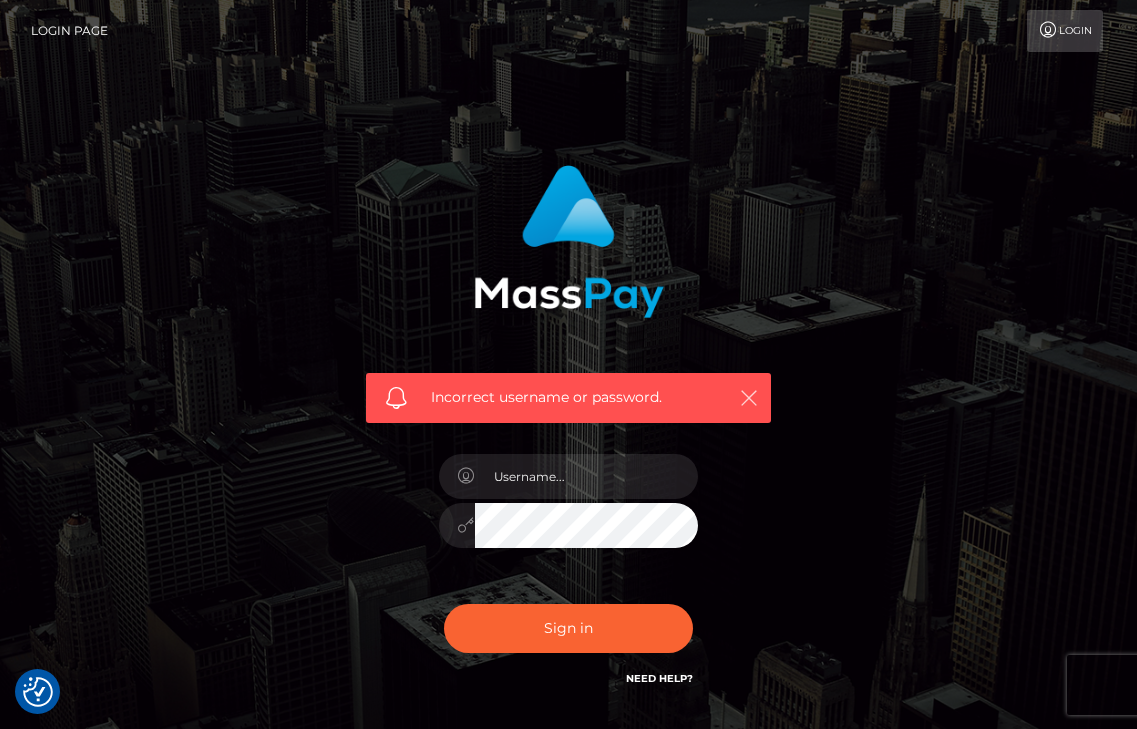 click at bounding box center (749, 398) 